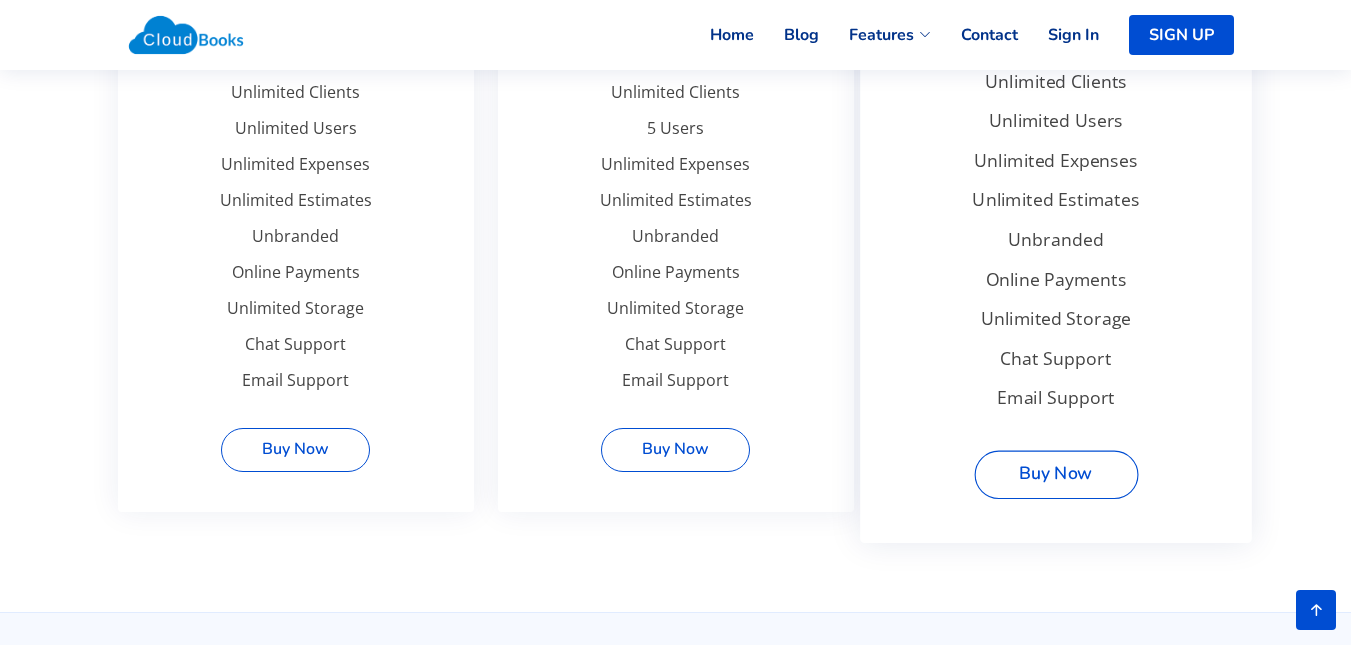 scroll, scrollTop: 700, scrollLeft: 0, axis: vertical 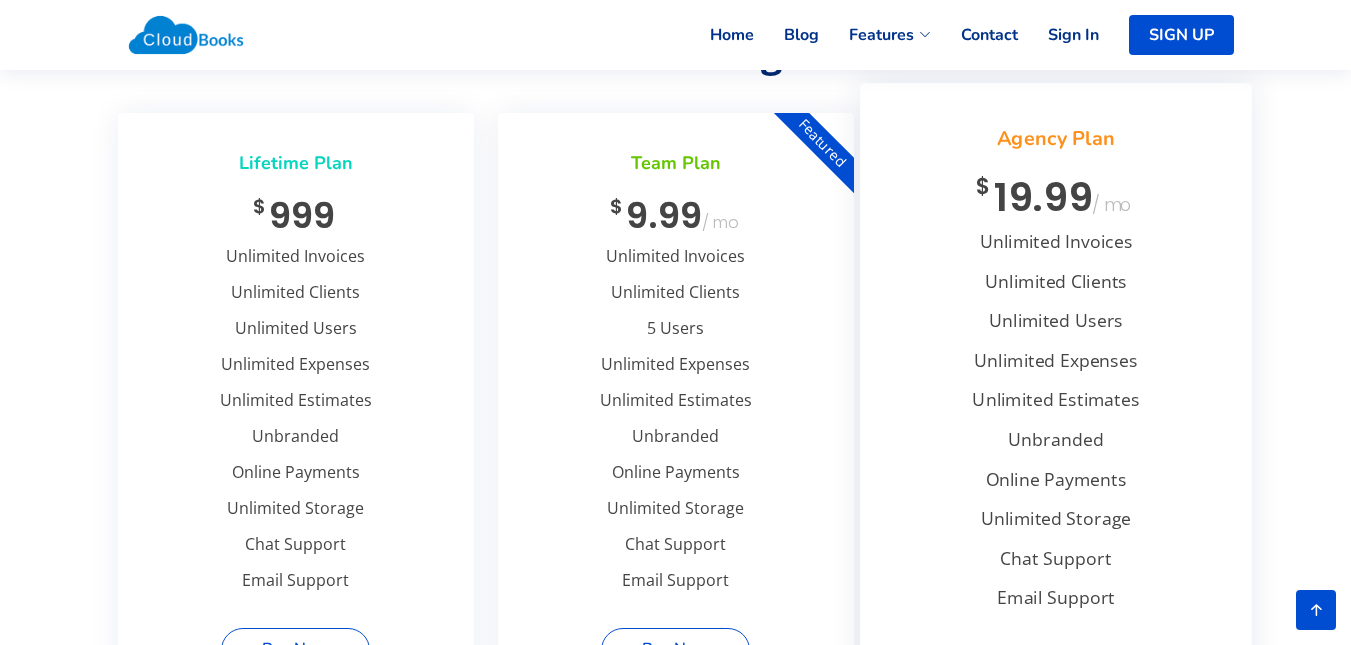 click on "Unlimited Expenses" at bounding box center (296, 369) 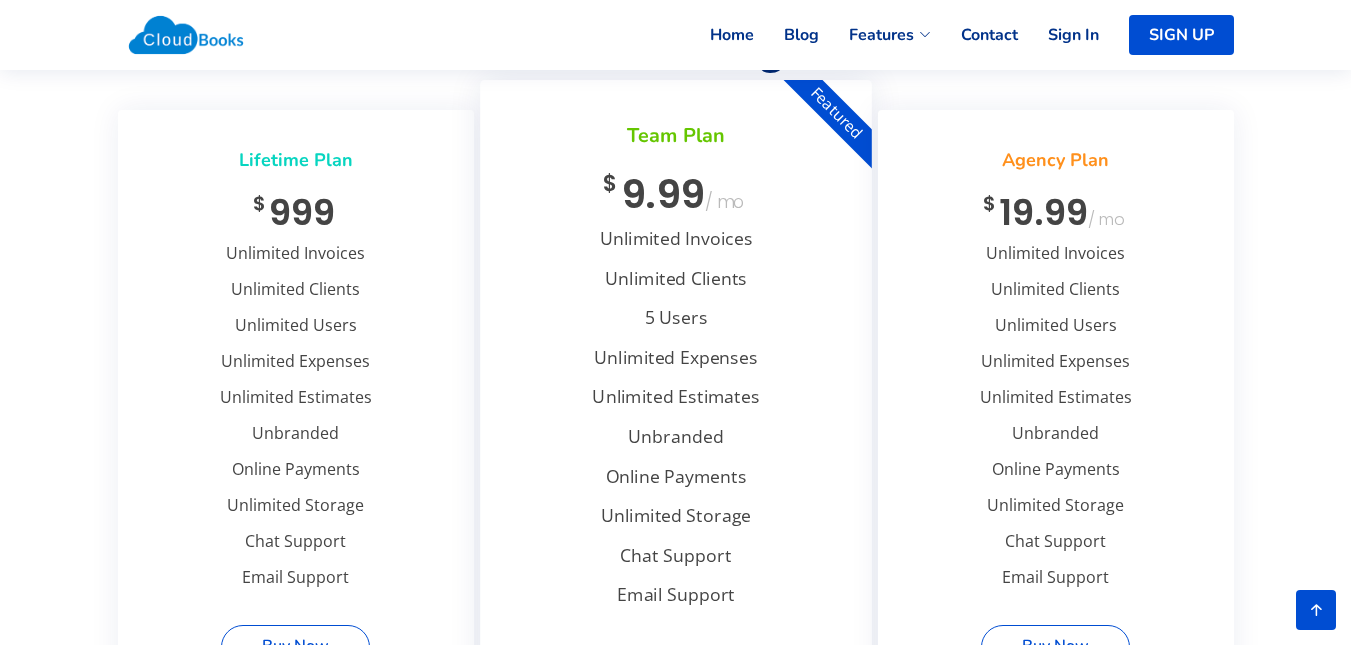 scroll, scrollTop: 737, scrollLeft: 0, axis: vertical 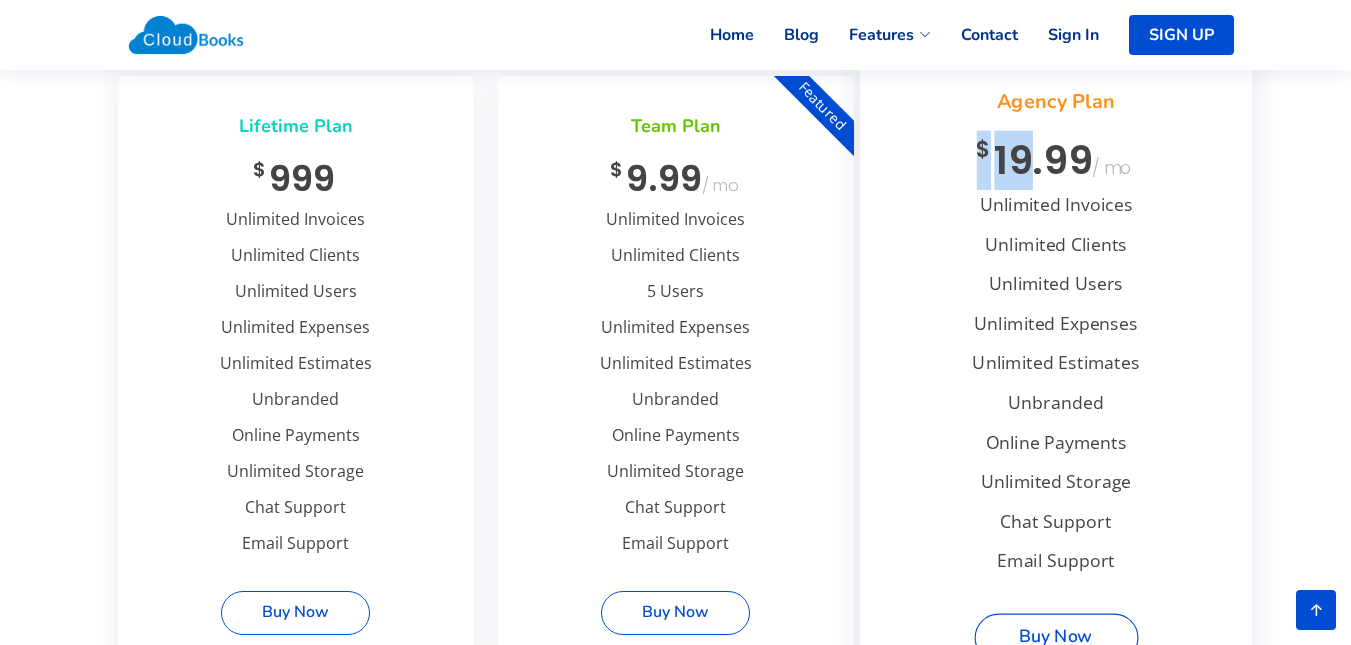 drag, startPoint x: 1028, startPoint y: 155, endPoint x: 974, endPoint y: 155, distance: 54 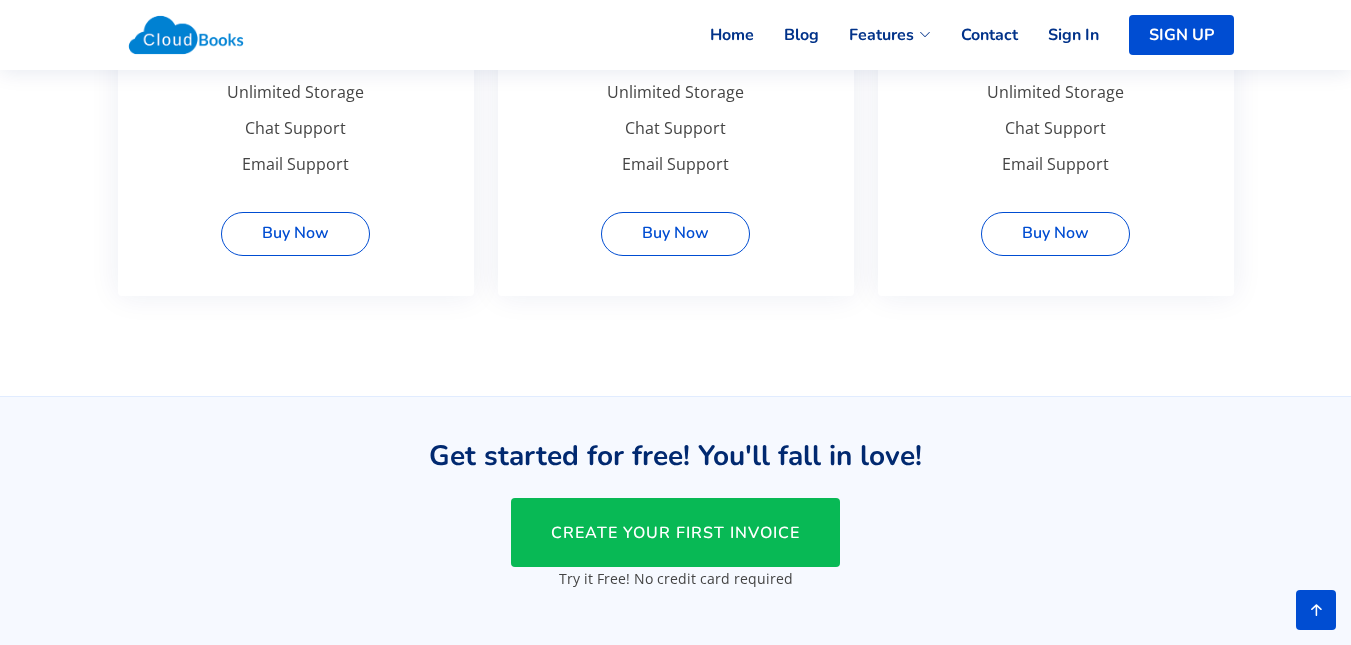 scroll, scrollTop: 1237, scrollLeft: 0, axis: vertical 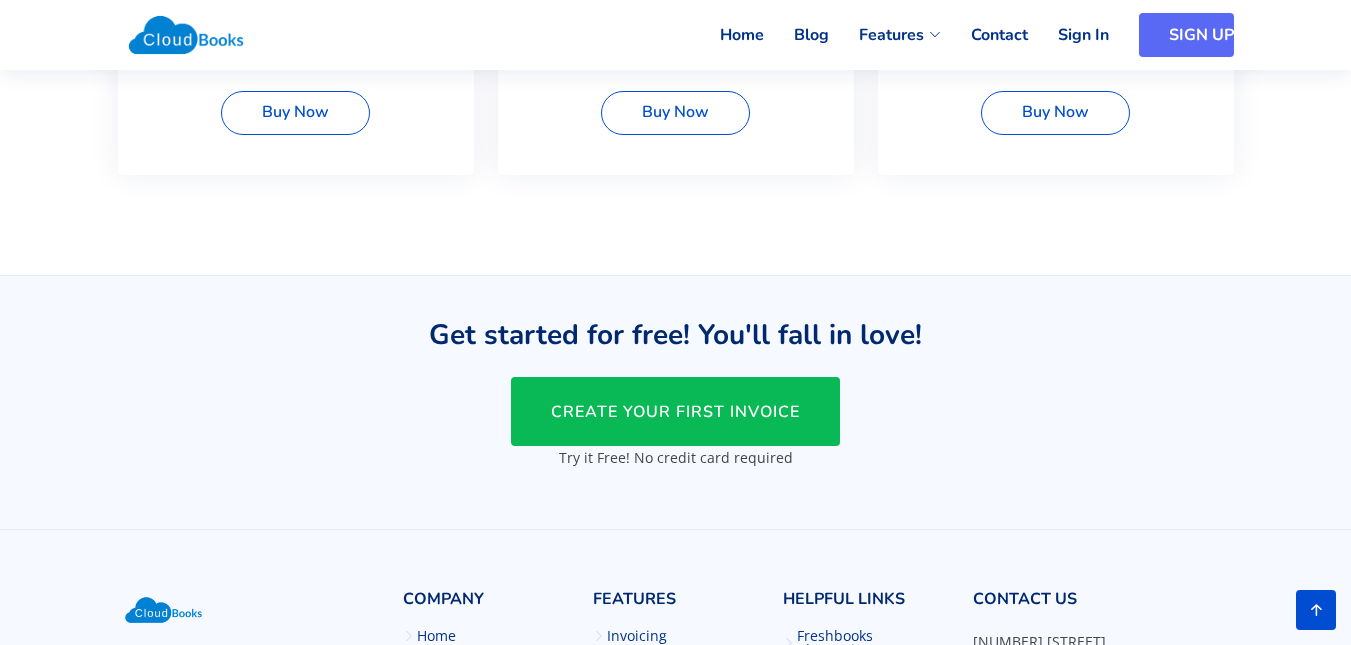 click on "SIGN UP" at bounding box center [1186, 35] 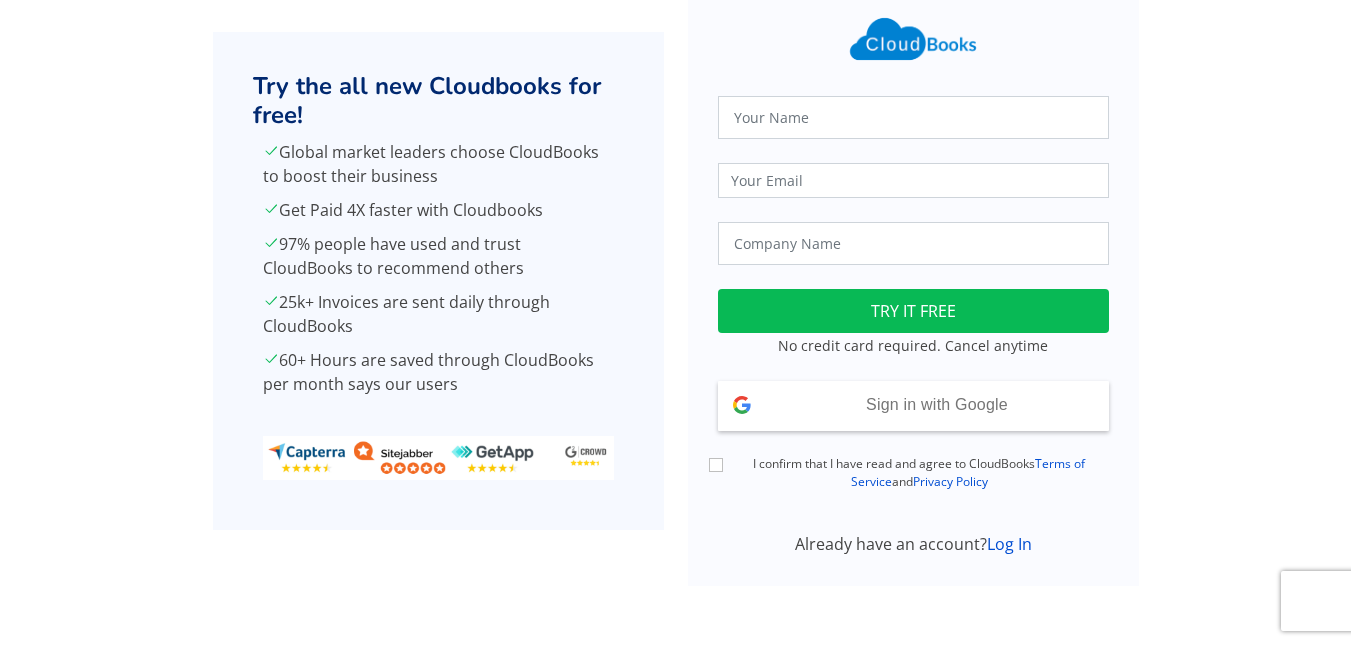 scroll, scrollTop: 105, scrollLeft: 0, axis: vertical 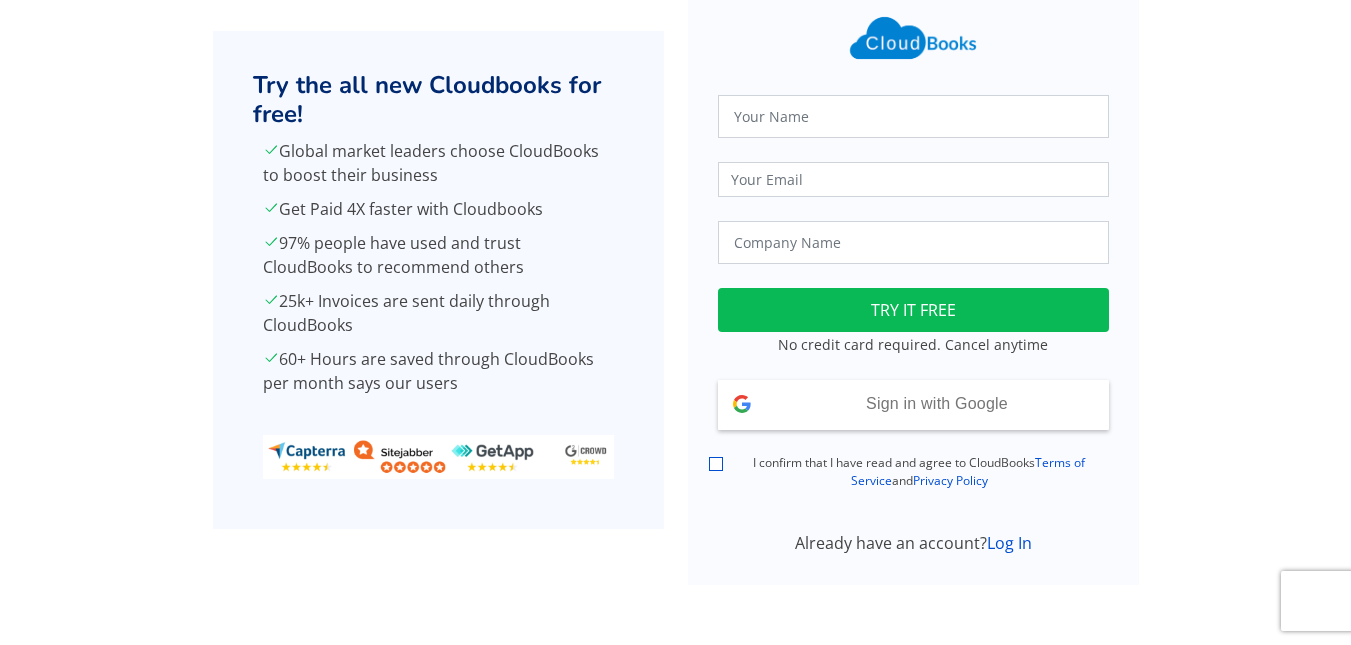 click on "I confirm that I have read and agree to CloudBooks  Terms of Service  and  Privacy Policy" at bounding box center (716, 464) 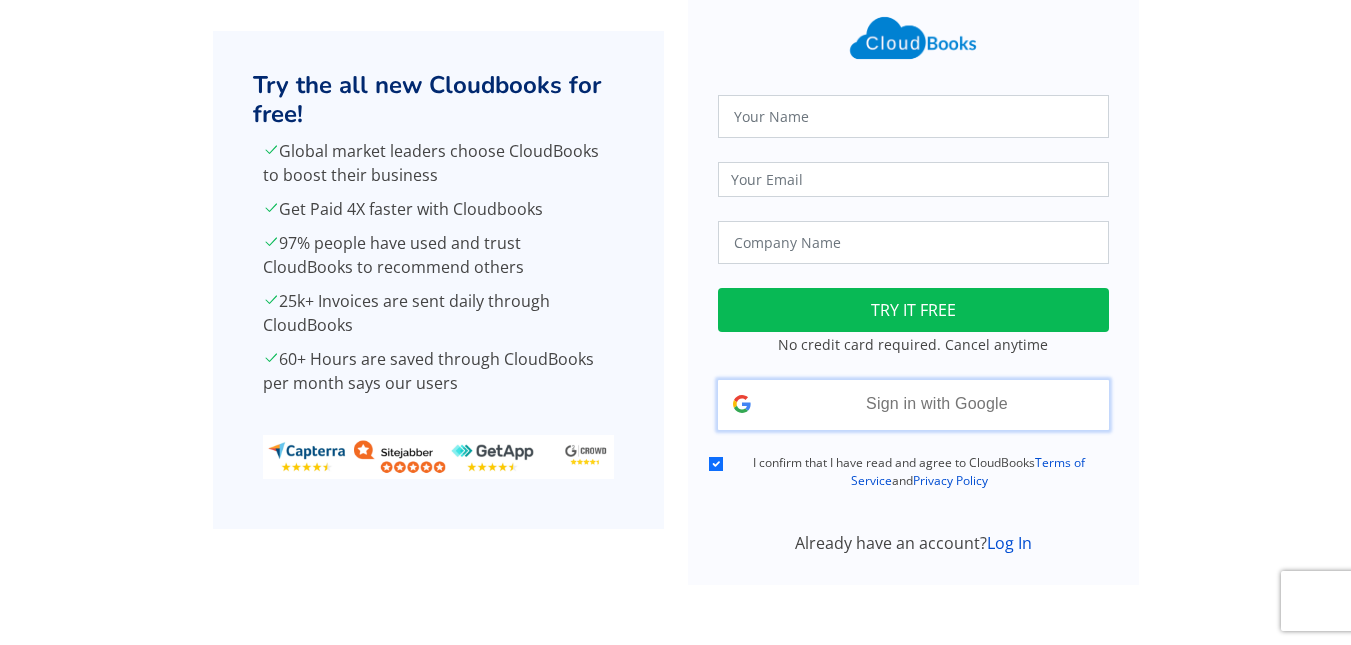 click on "Sign in with Google" at bounding box center (937, 403) 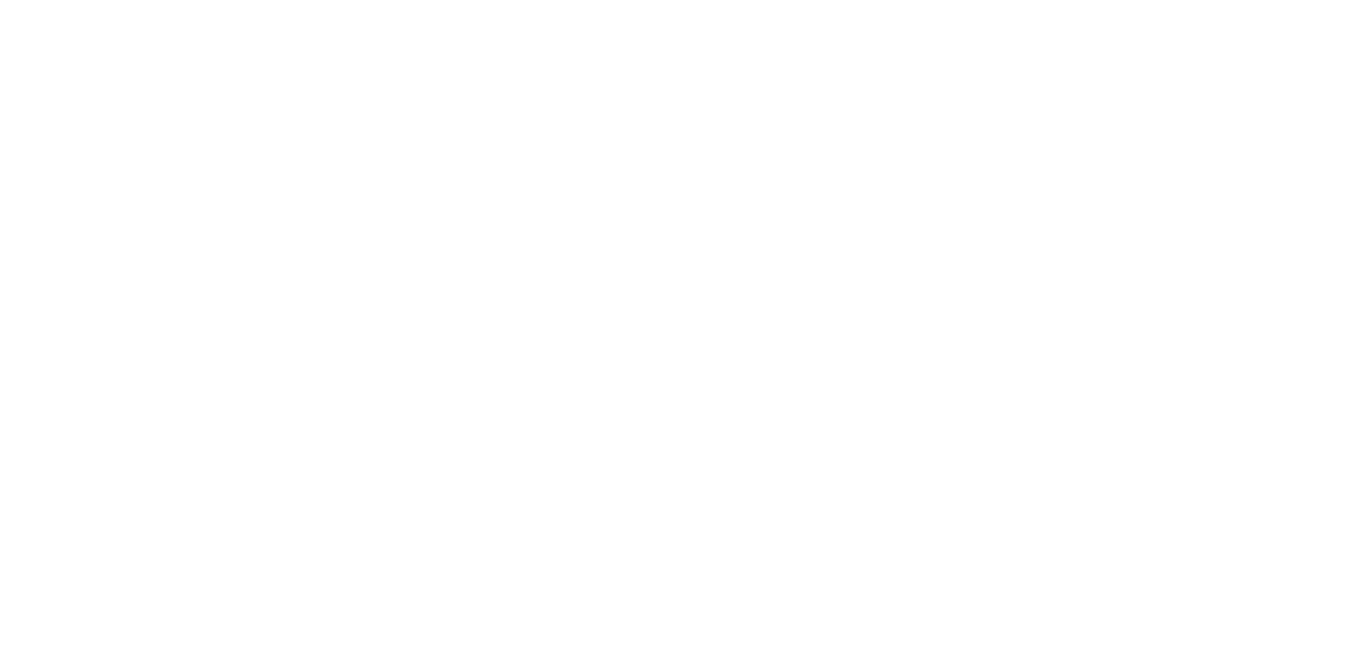 scroll, scrollTop: 0, scrollLeft: 0, axis: both 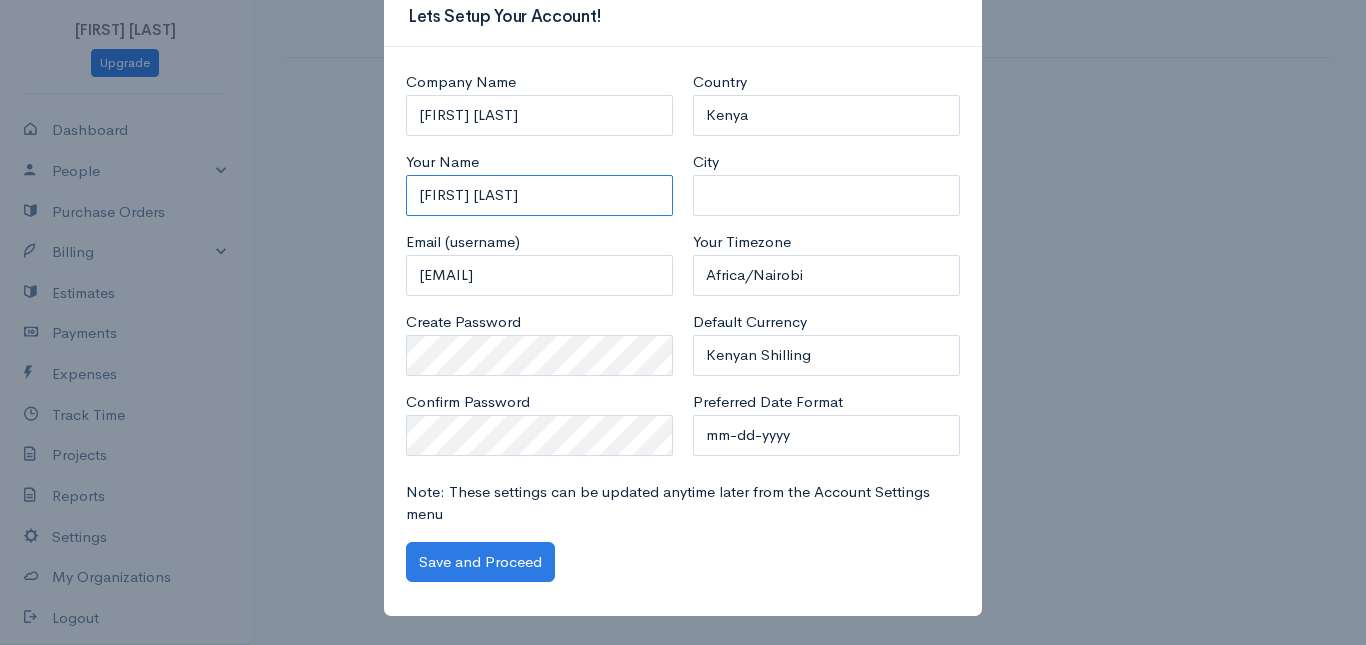 drag, startPoint x: 495, startPoint y: 198, endPoint x: 406, endPoint y: 193, distance: 89.140335 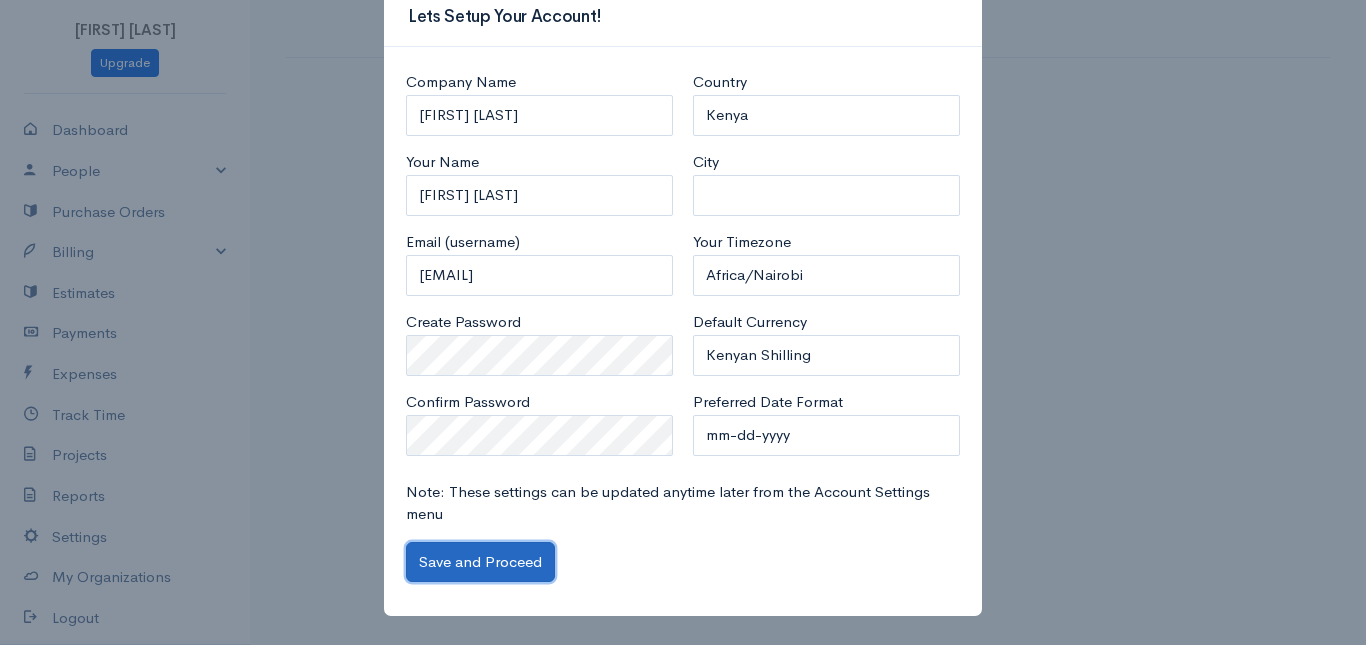 click on "Save and Proceed" at bounding box center (480, 562) 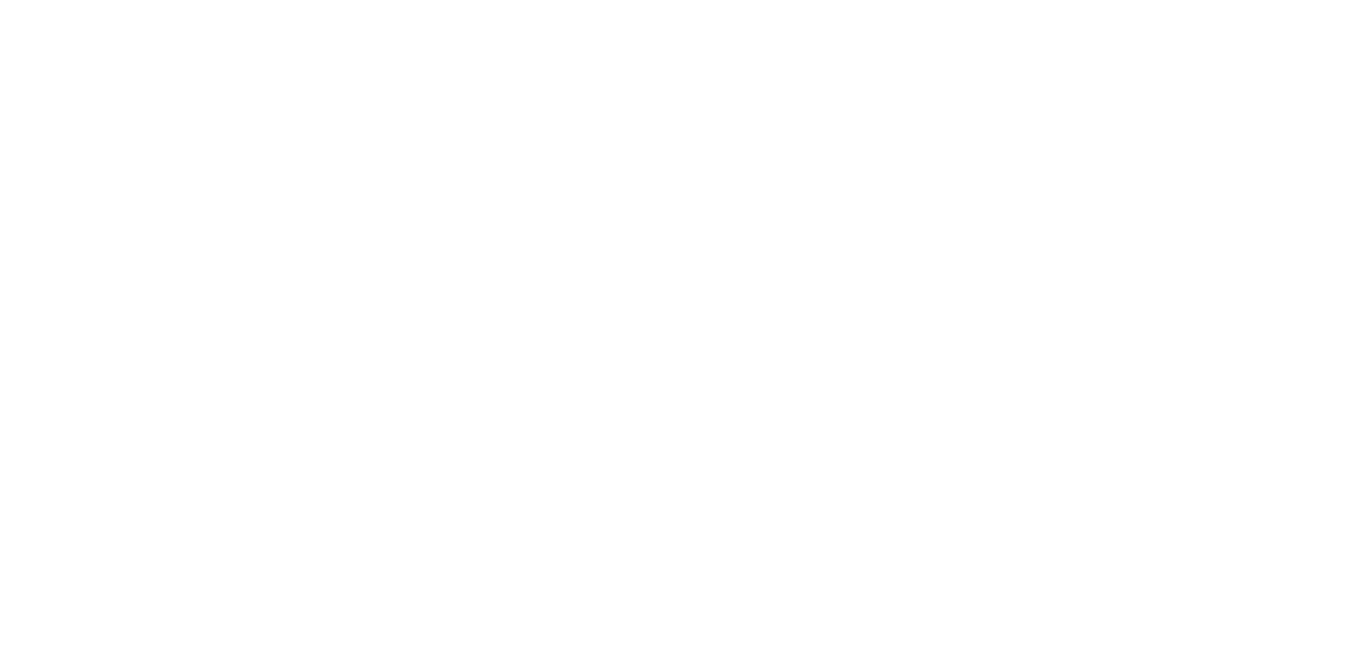 scroll, scrollTop: 0, scrollLeft: 0, axis: both 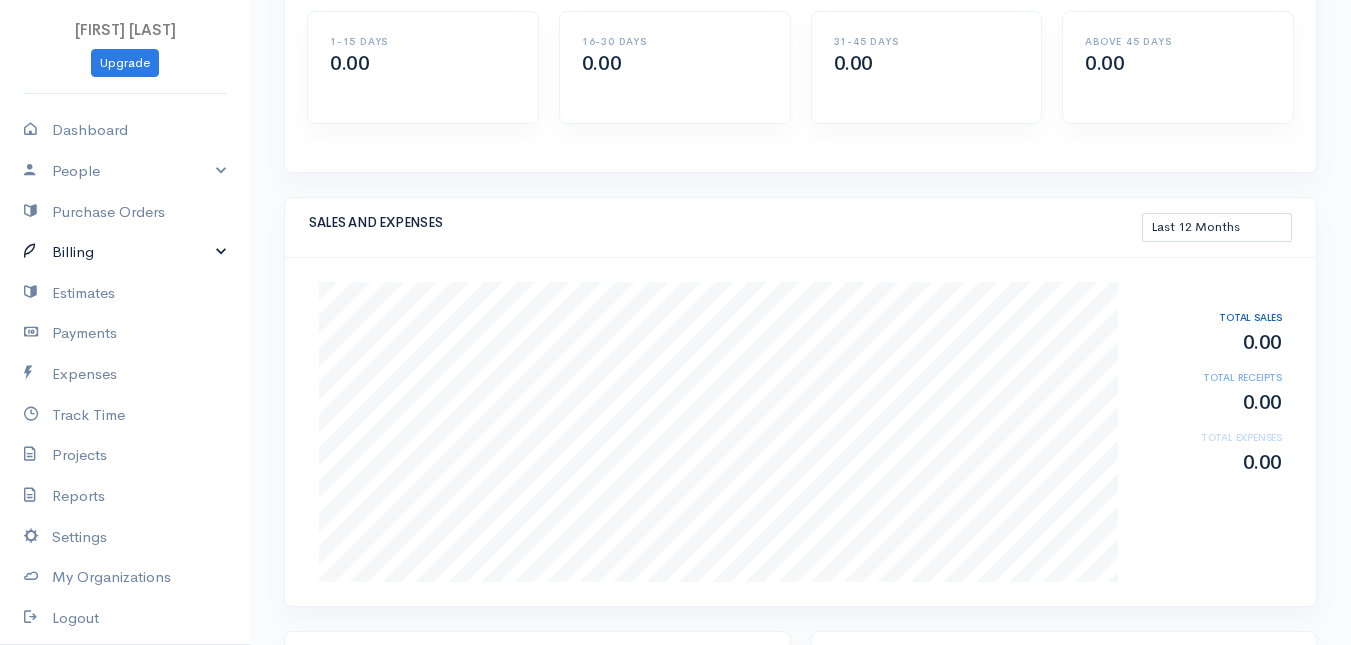 click on "Billing" at bounding box center (125, 252) 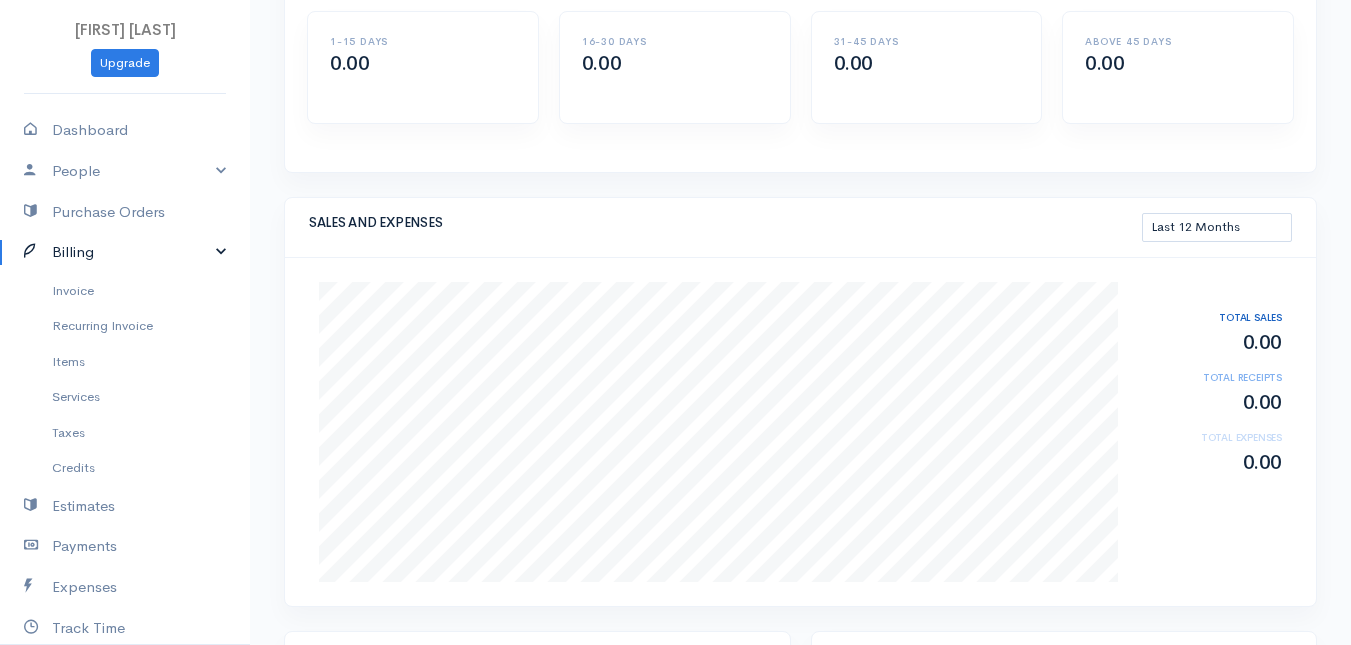 click on "Billing" at bounding box center (125, 252) 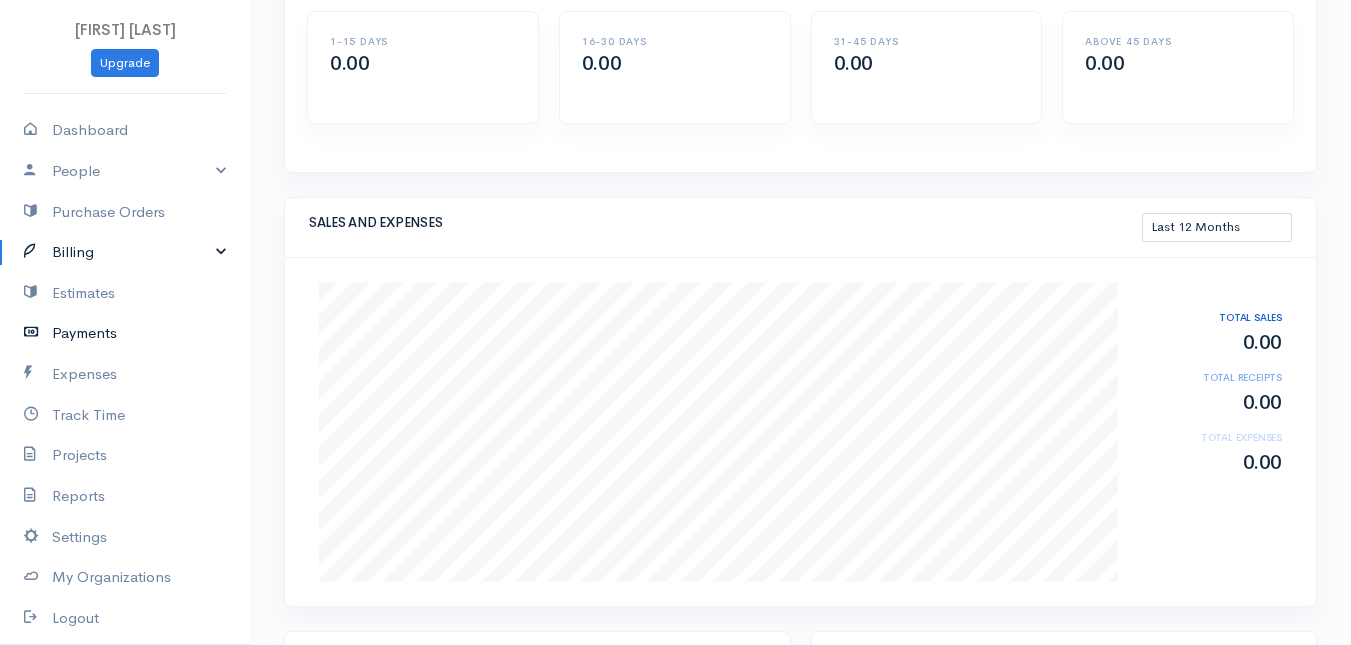 click on "Payments" at bounding box center [125, 333] 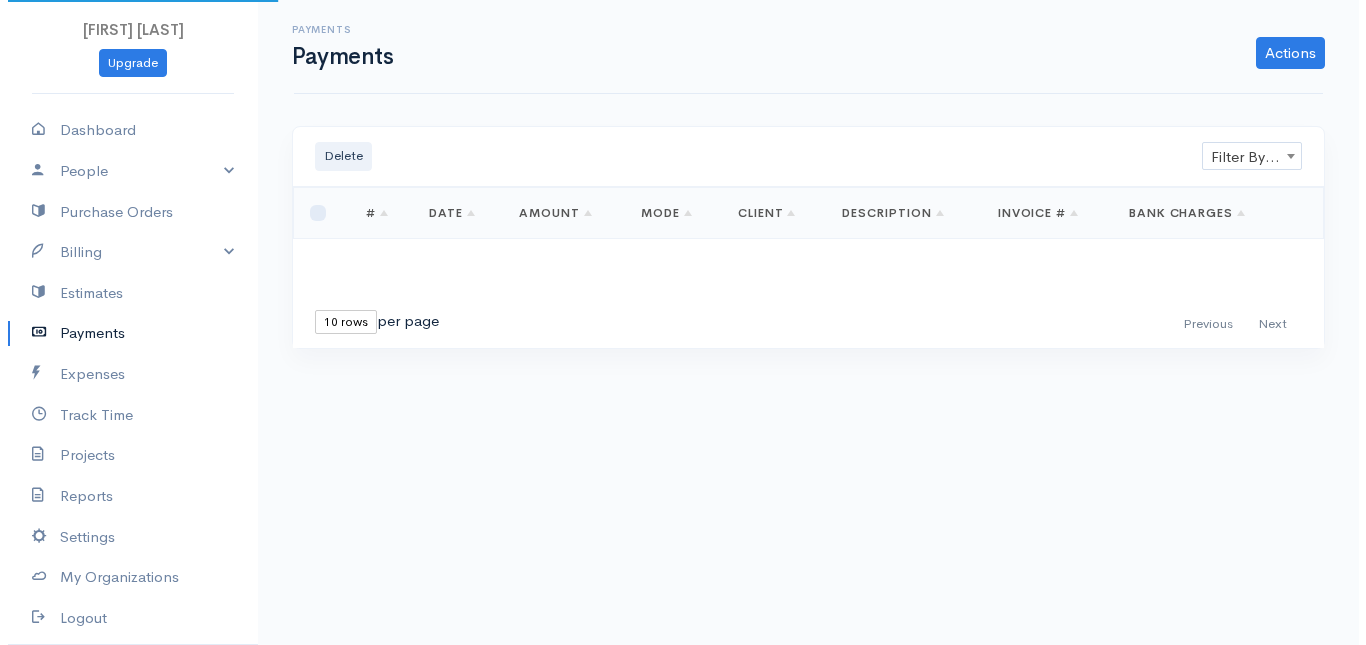 scroll, scrollTop: 0, scrollLeft: 0, axis: both 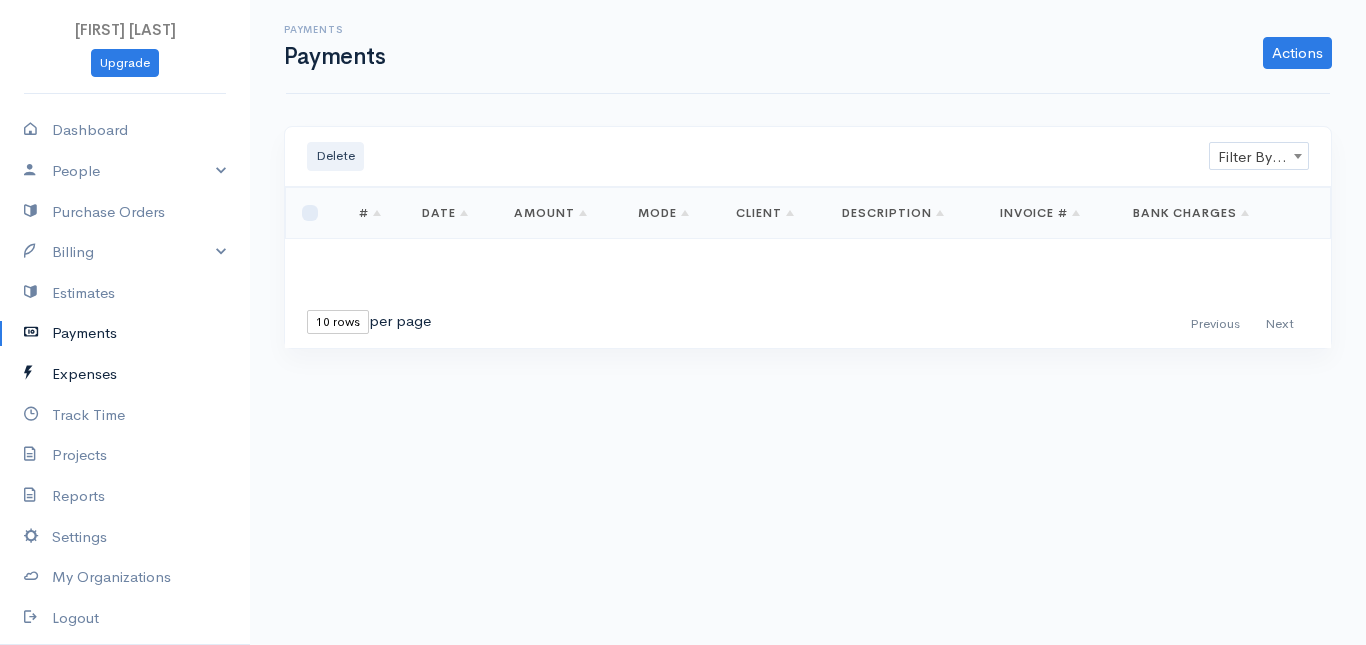 click on "Expenses" at bounding box center [125, 374] 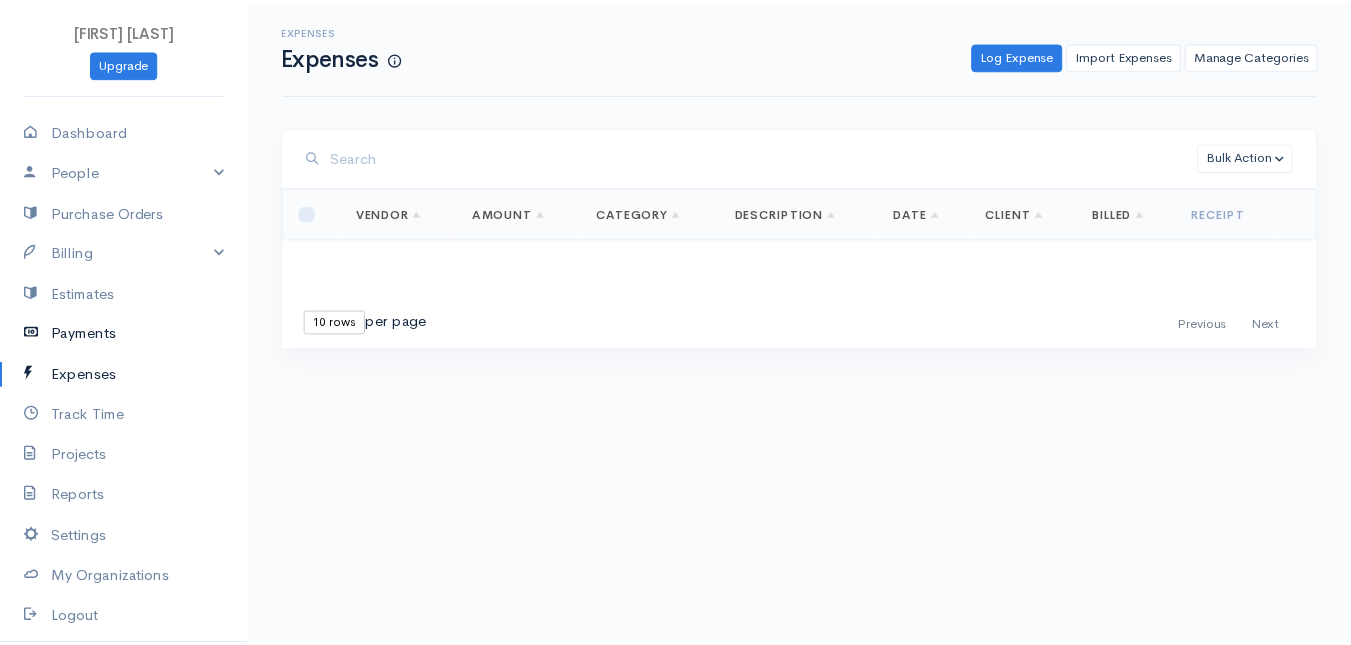 scroll, scrollTop: 103, scrollLeft: 0, axis: vertical 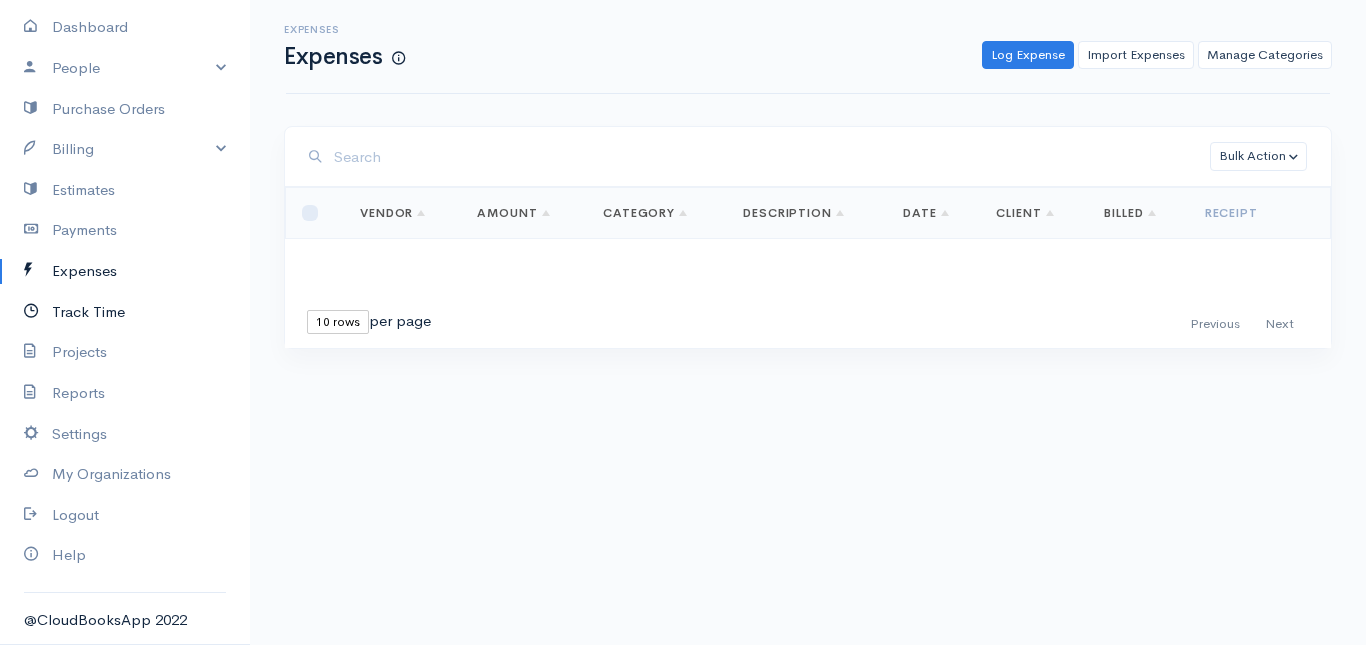 click on "Track Time" at bounding box center (125, 312) 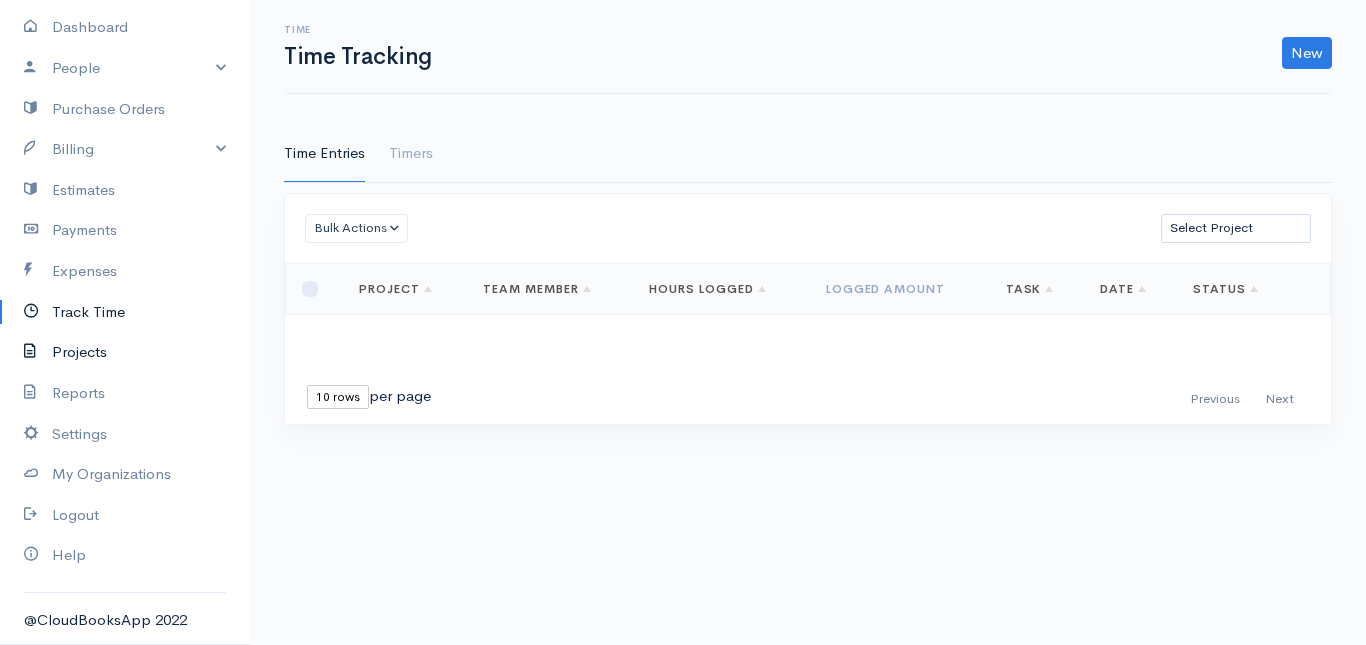 click on "Projects" at bounding box center [125, 352] 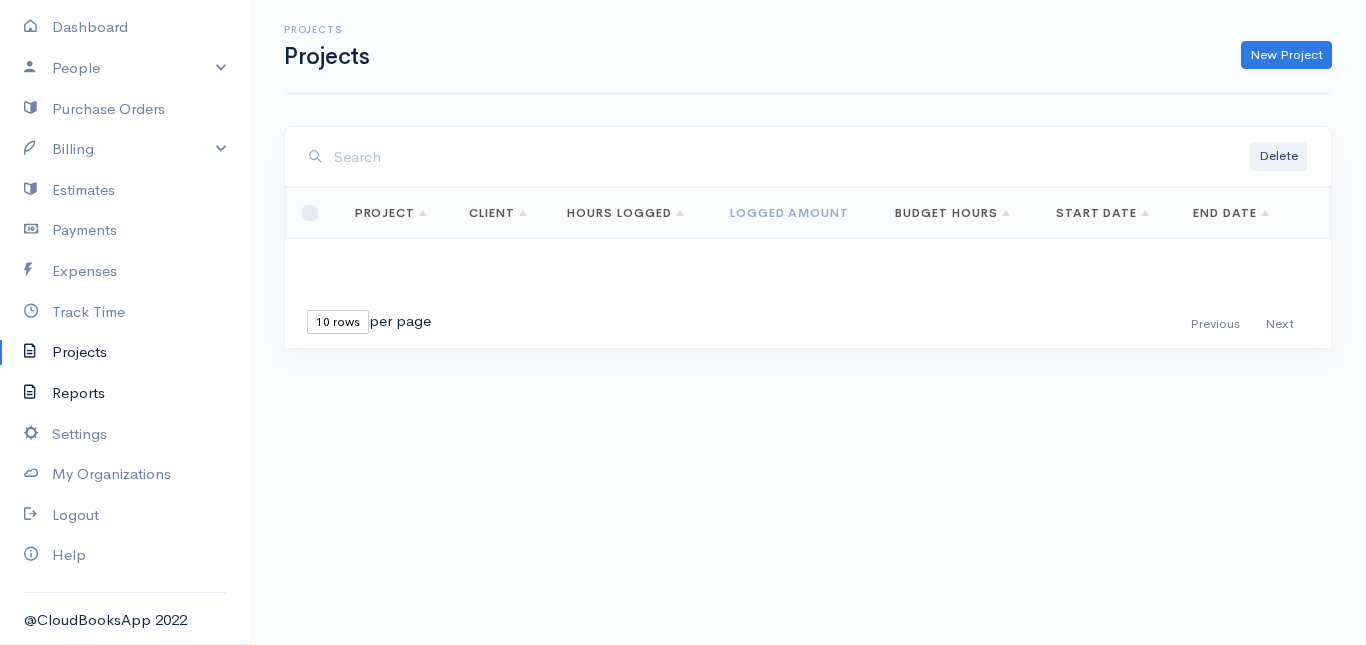 click on "Reports" at bounding box center (125, 393) 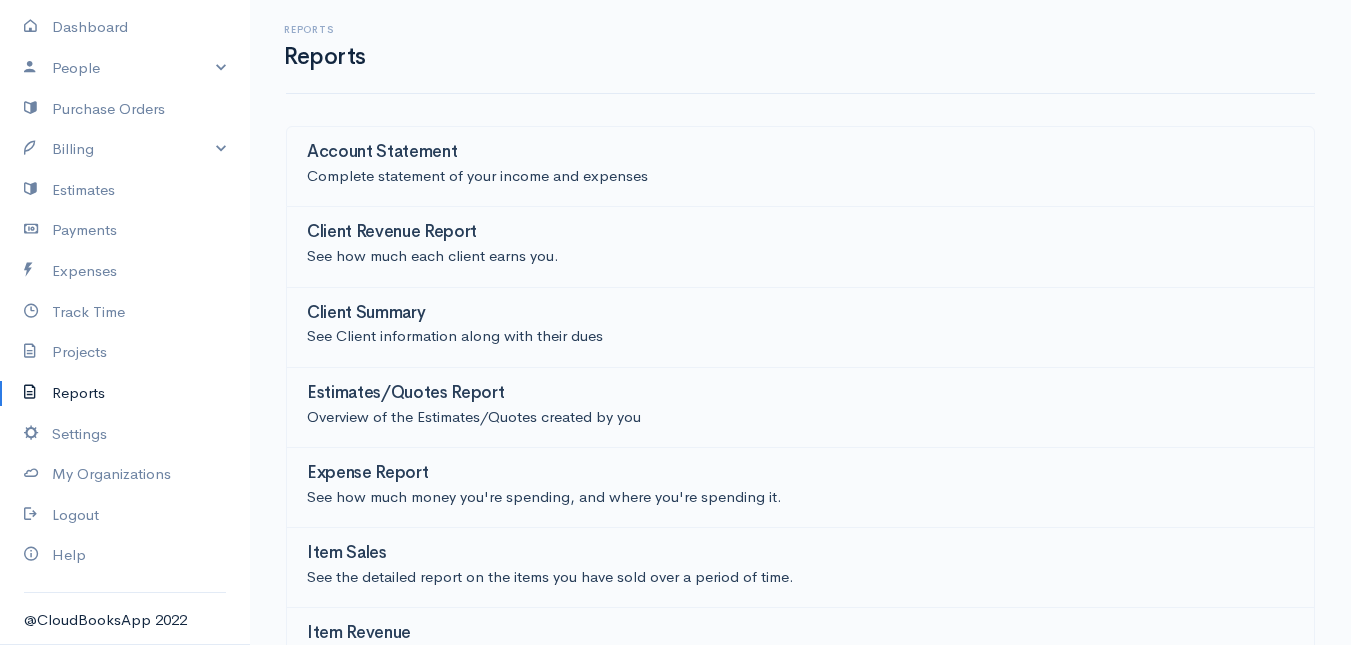 scroll, scrollTop: 100, scrollLeft: 0, axis: vertical 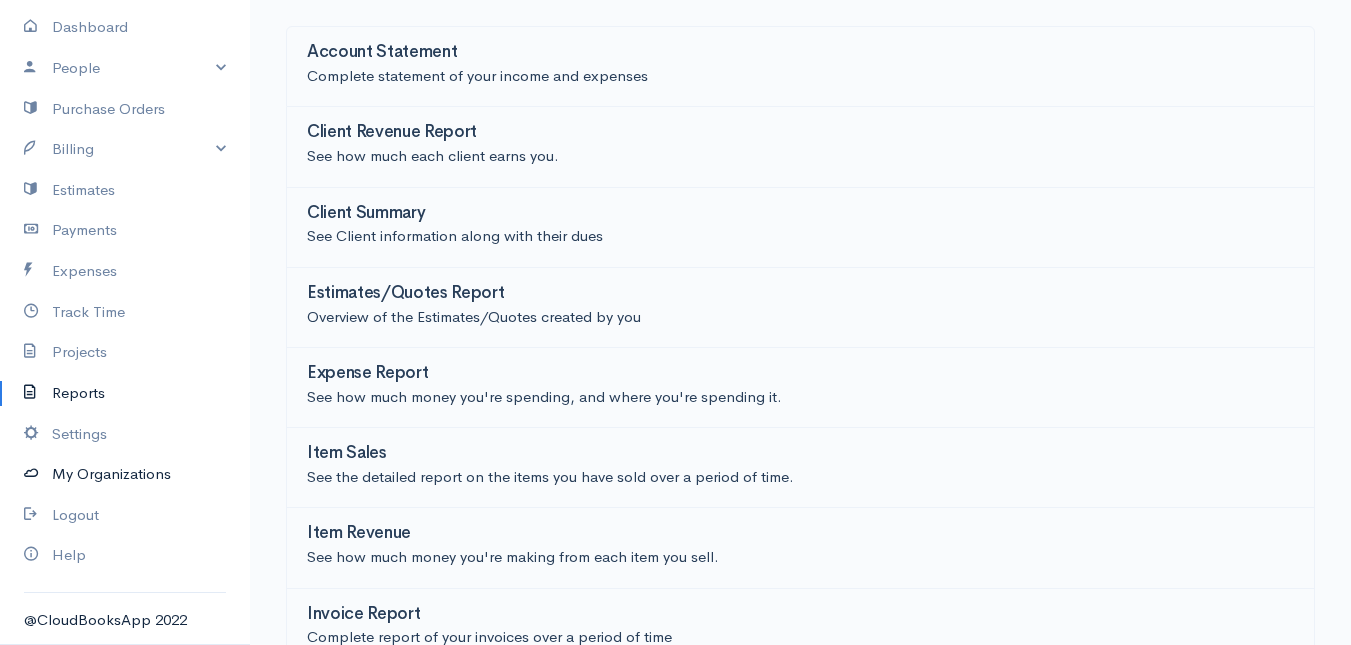 click on "My Organizations" at bounding box center [125, 474] 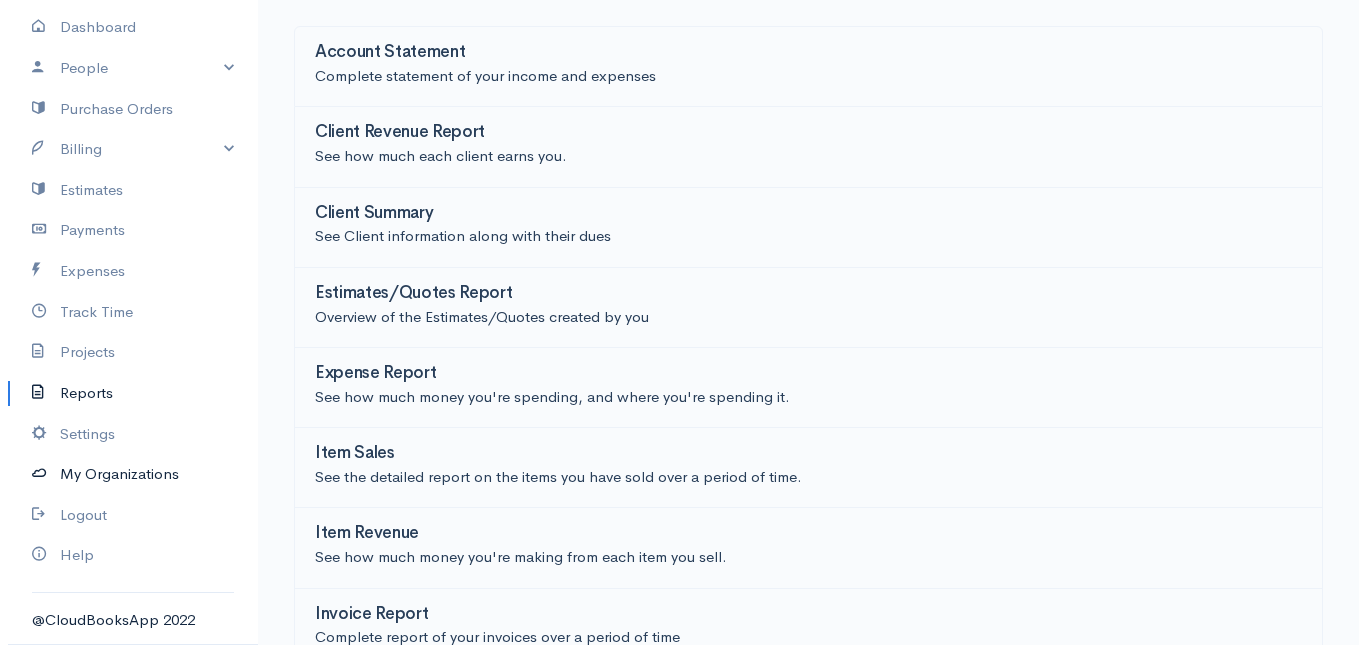 scroll, scrollTop: 0, scrollLeft: 0, axis: both 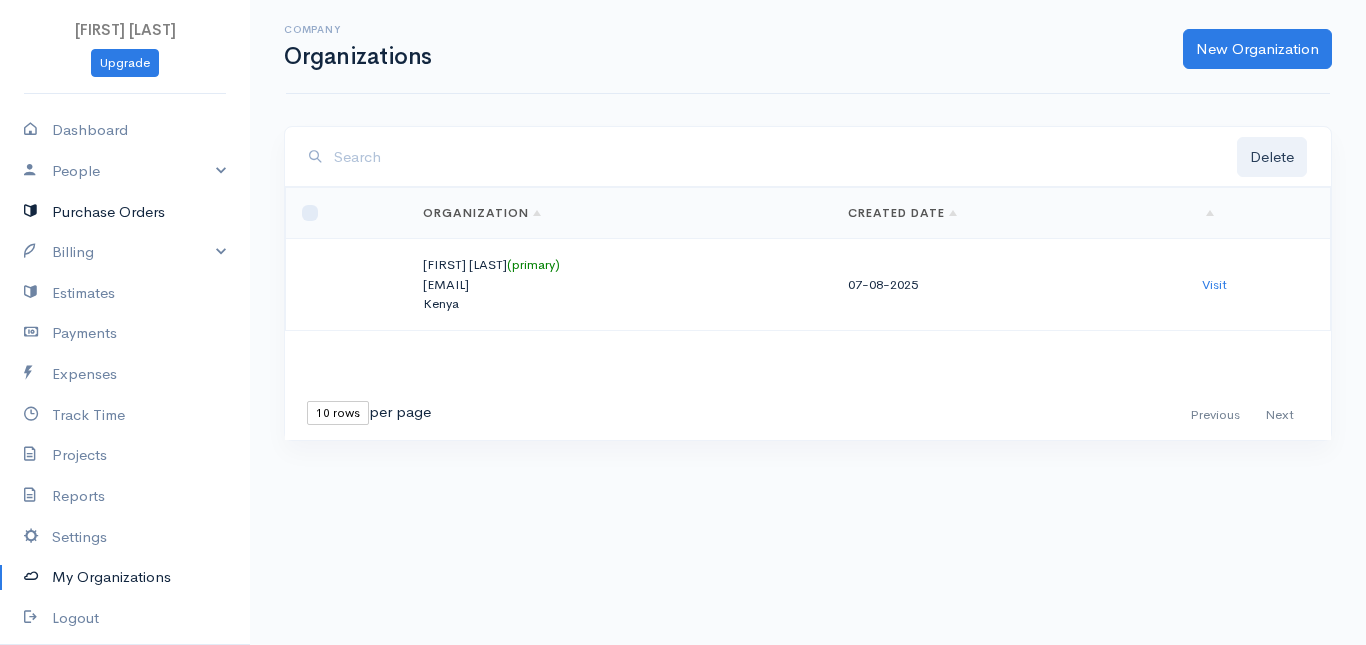 click on "Purchase Orders" at bounding box center (125, 212) 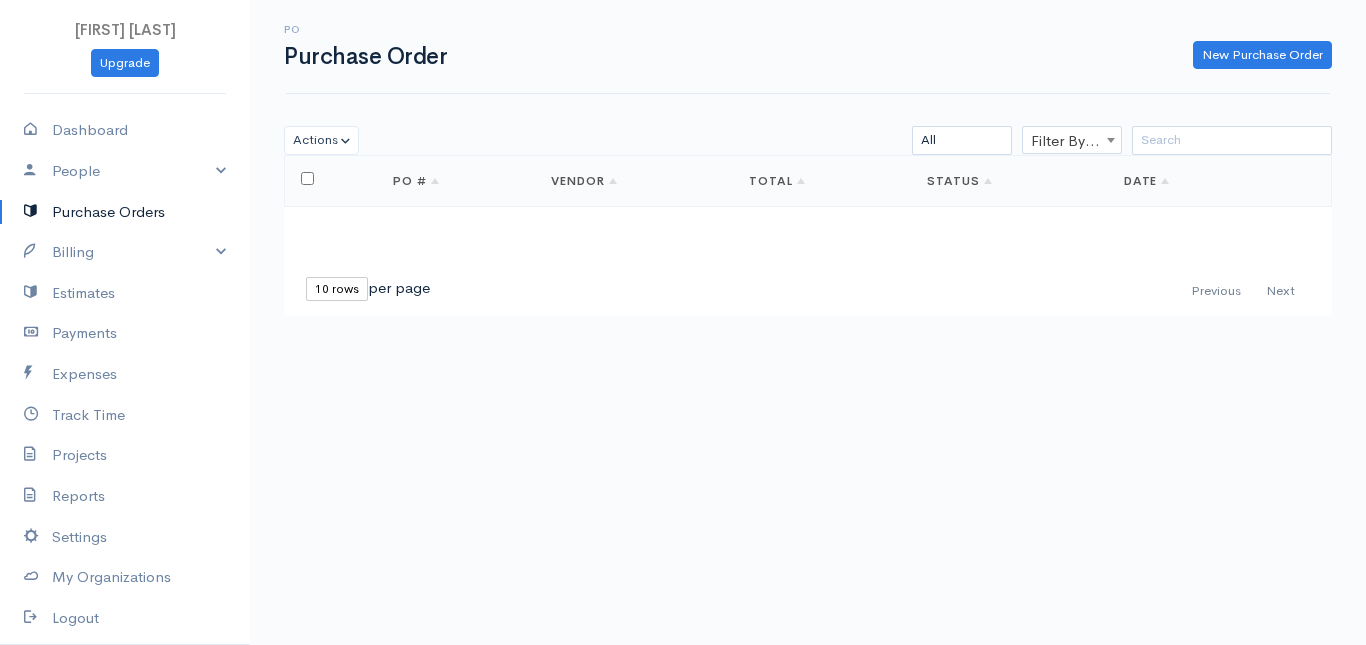 click on "Purchase Orders" at bounding box center (125, 212) 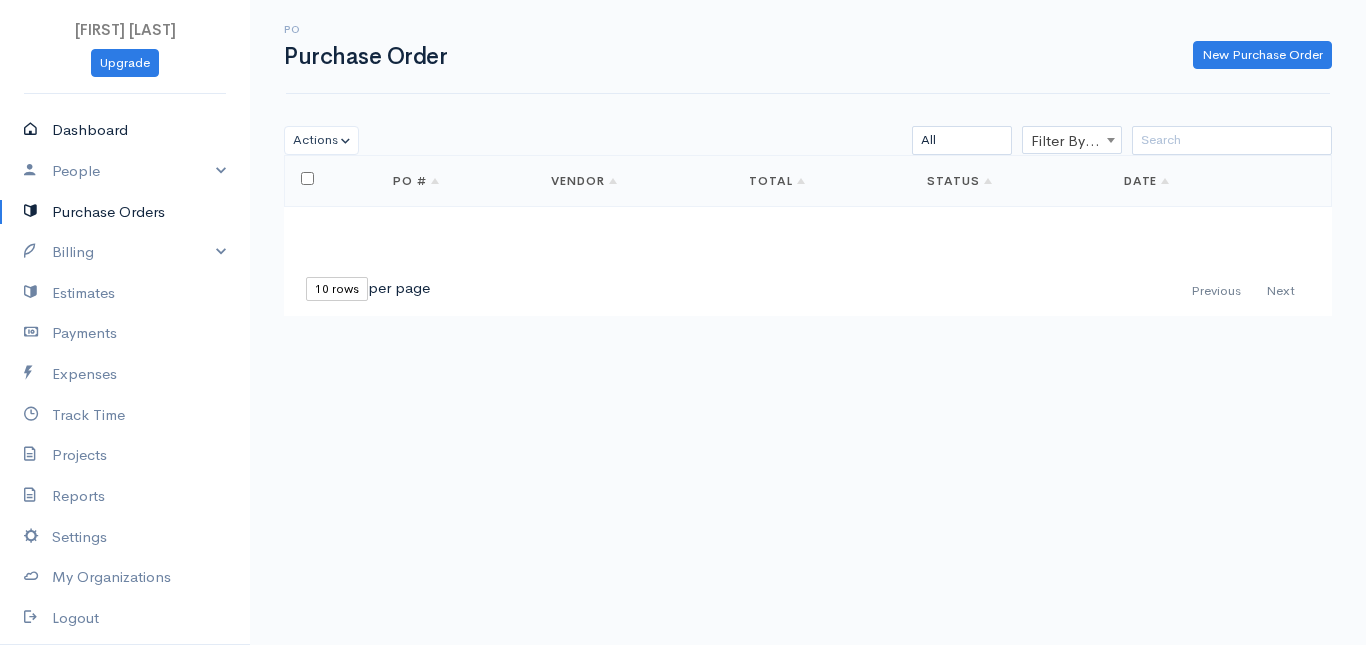 click on "Dashboard" at bounding box center [125, 130] 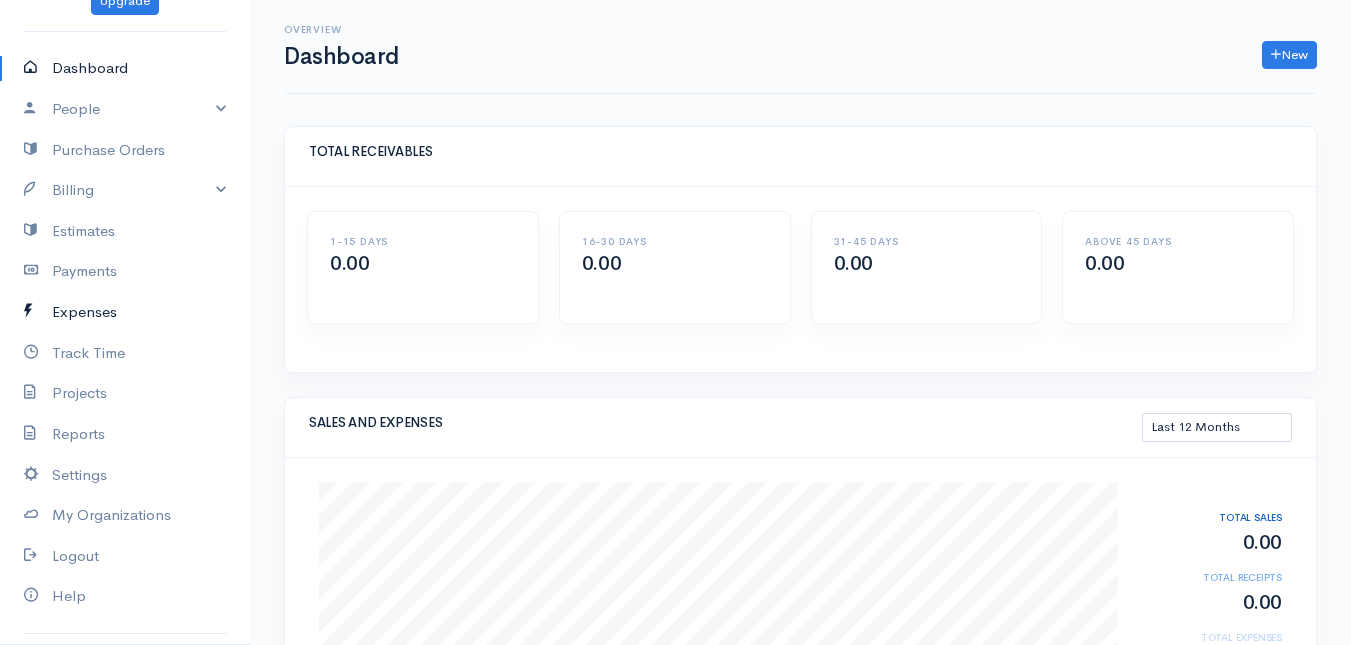 scroll, scrollTop: 103, scrollLeft: 0, axis: vertical 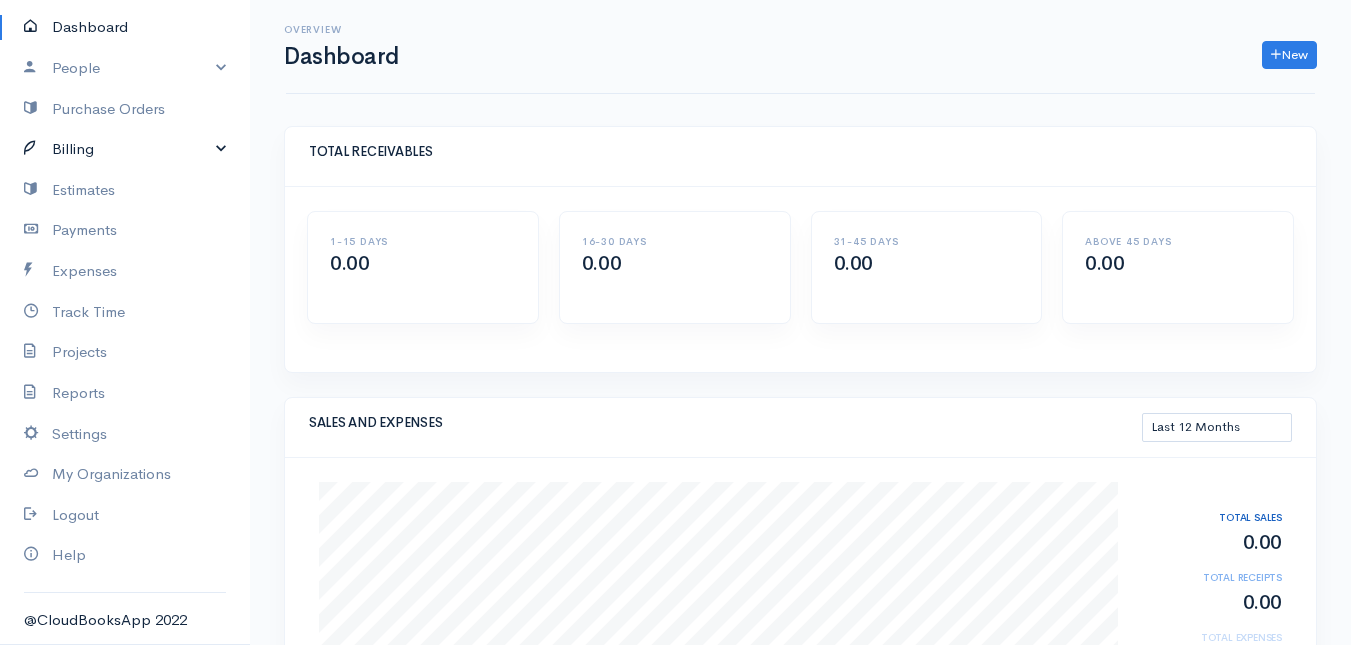 click on "Billing" at bounding box center (125, 149) 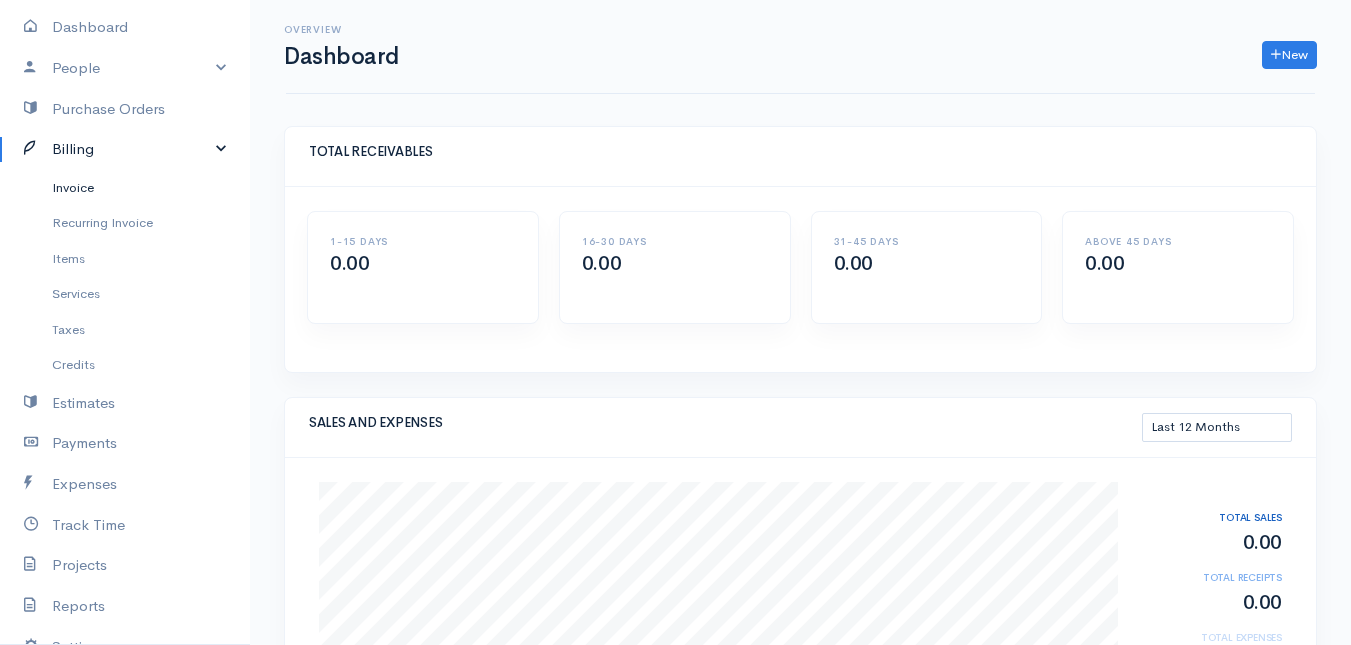 click on "Invoice" at bounding box center [125, 188] 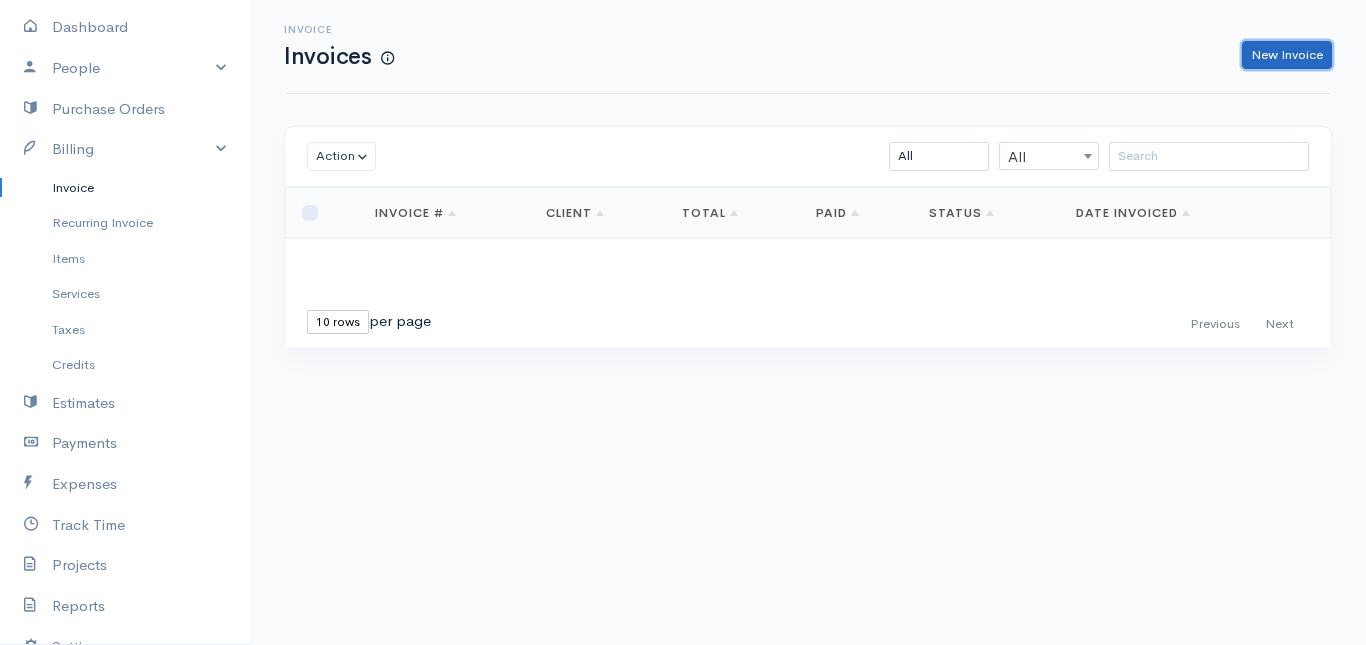 click on "New Invoice" at bounding box center [1287, 55] 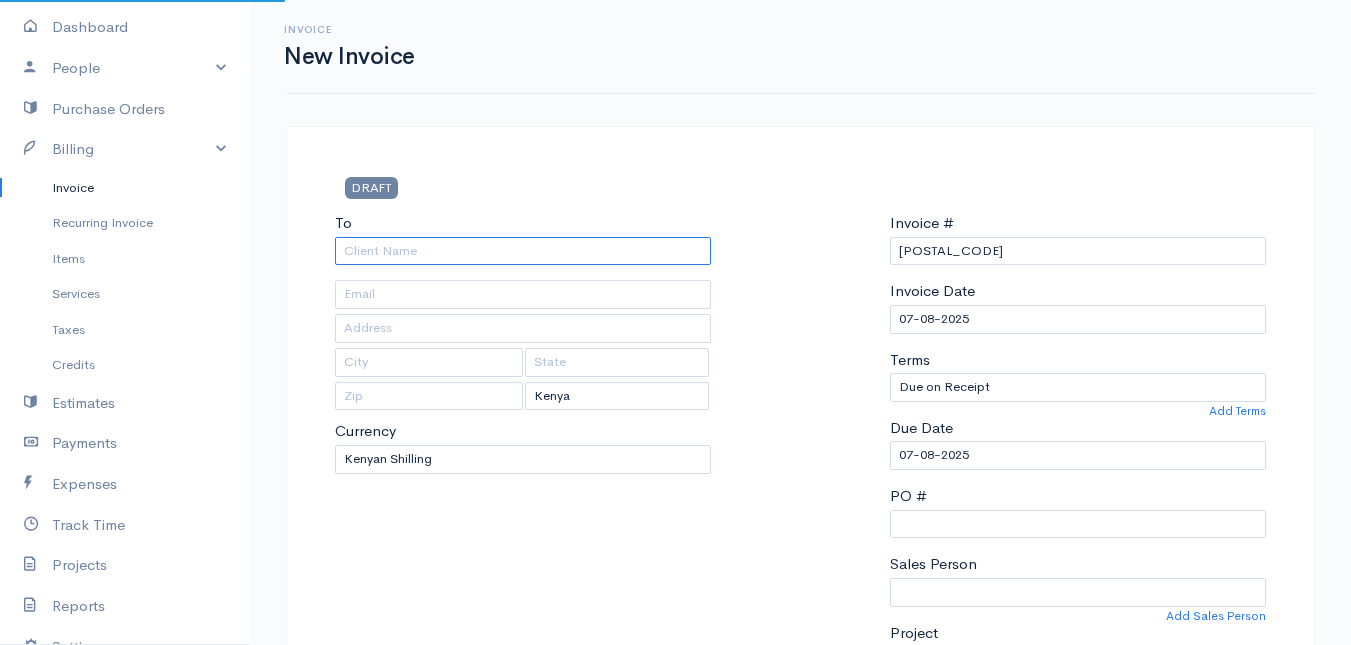 click on "To" at bounding box center (523, 251) 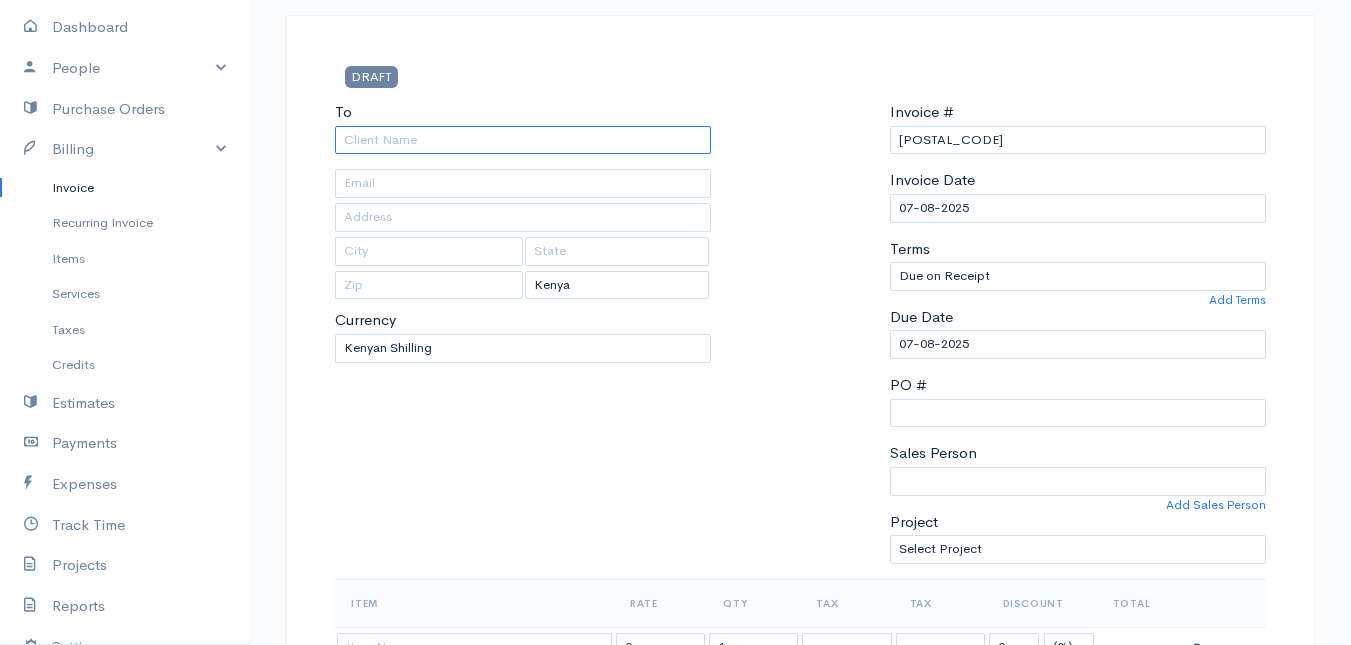 scroll, scrollTop: 0, scrollLeft: 0, axis: both 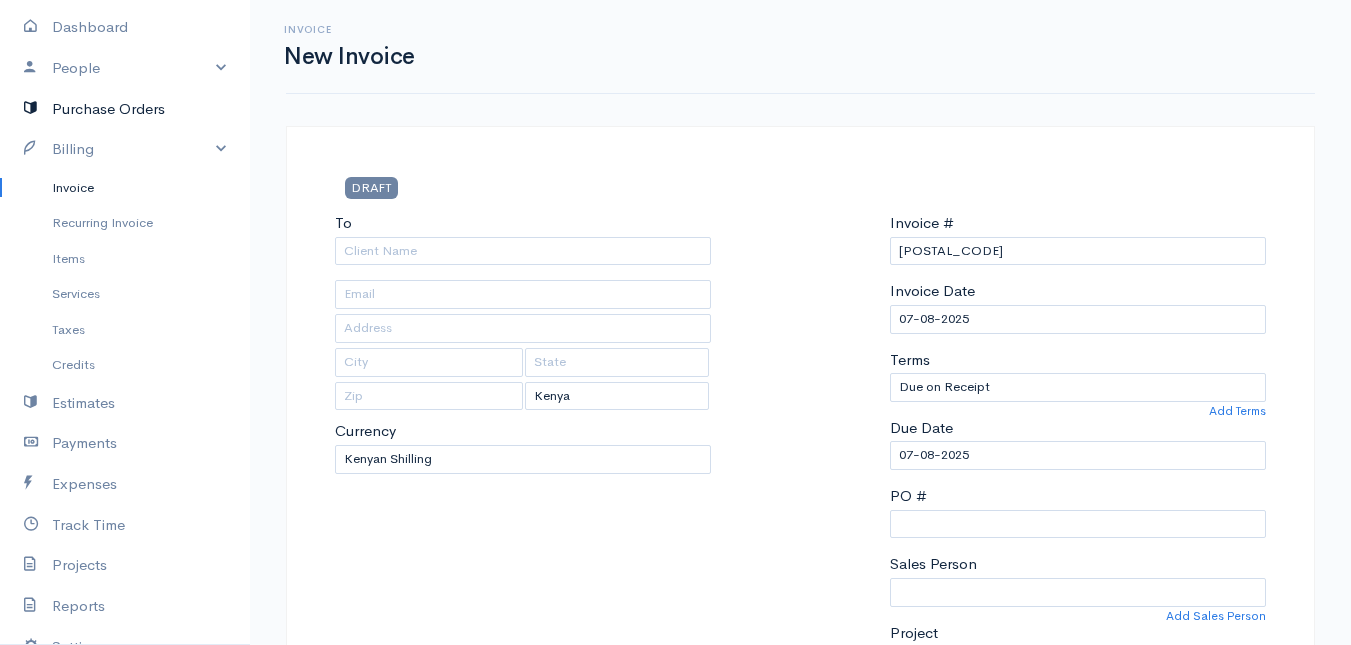 click on "Purchase Orders" at bounding box center (125, 109) 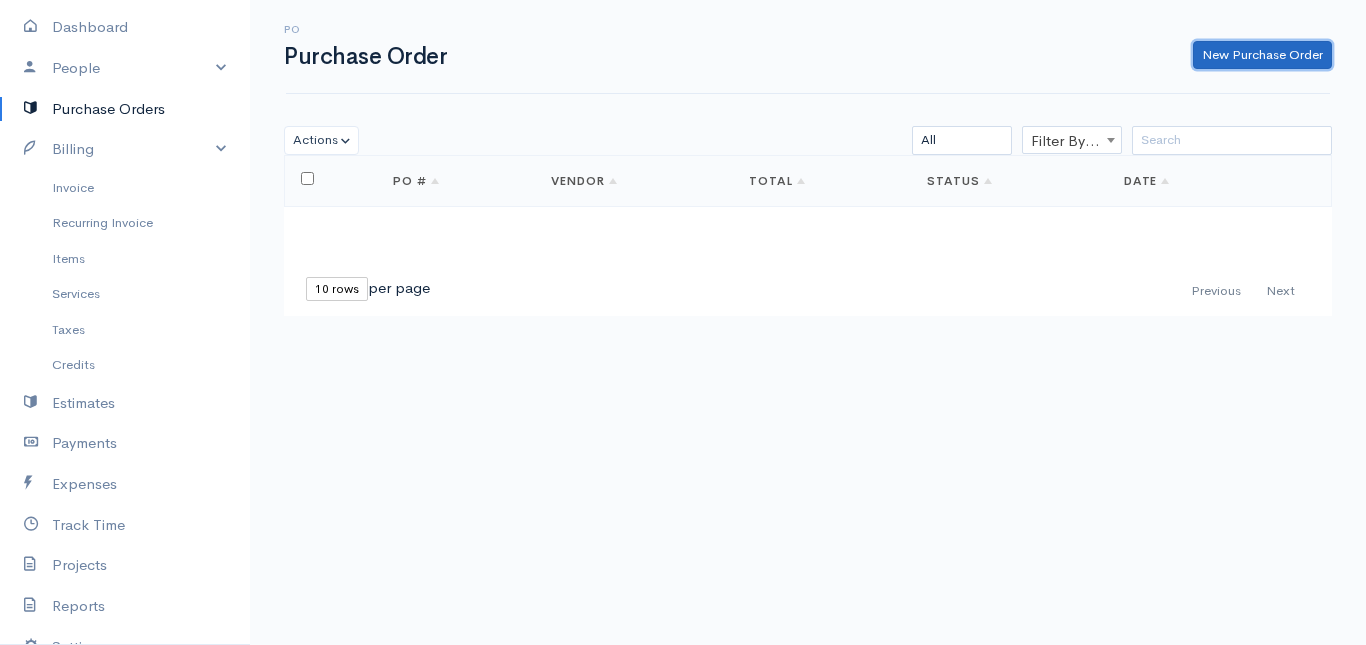 click on "New Purchase Order" at bounding box center (1262, 55) 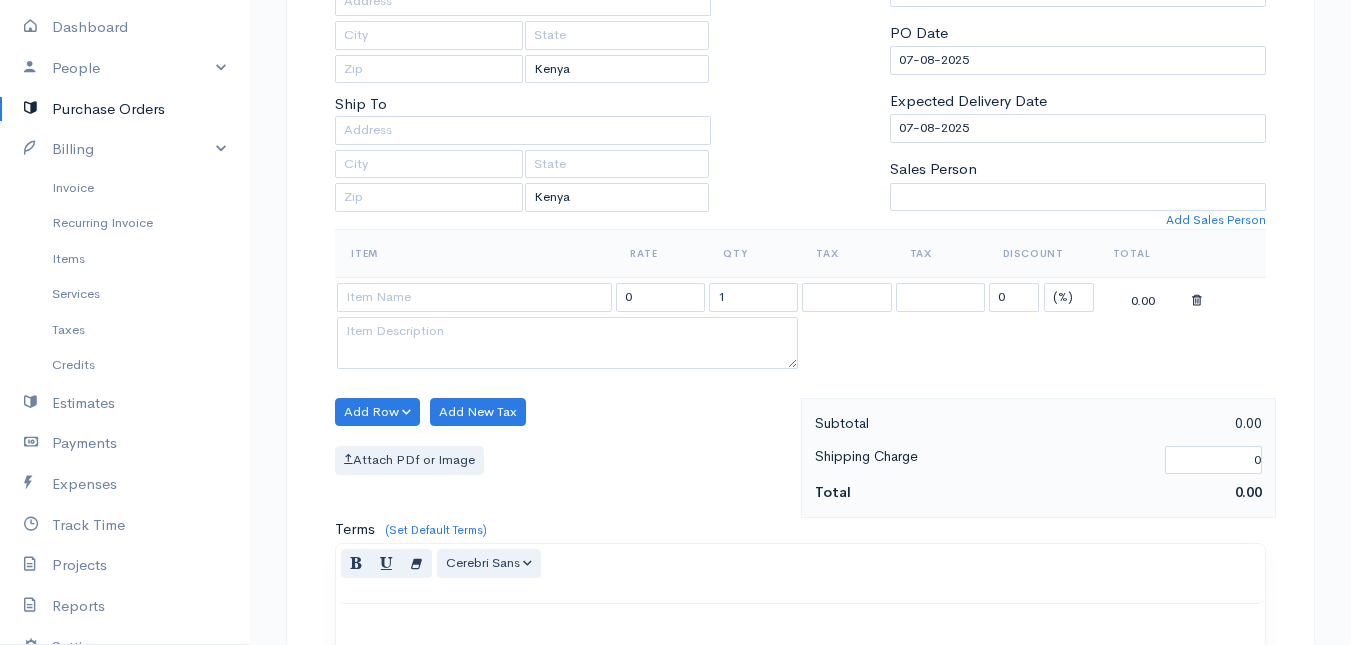 scroll, scrollTop: 292, scrollLeft: 0, axis: vertical 